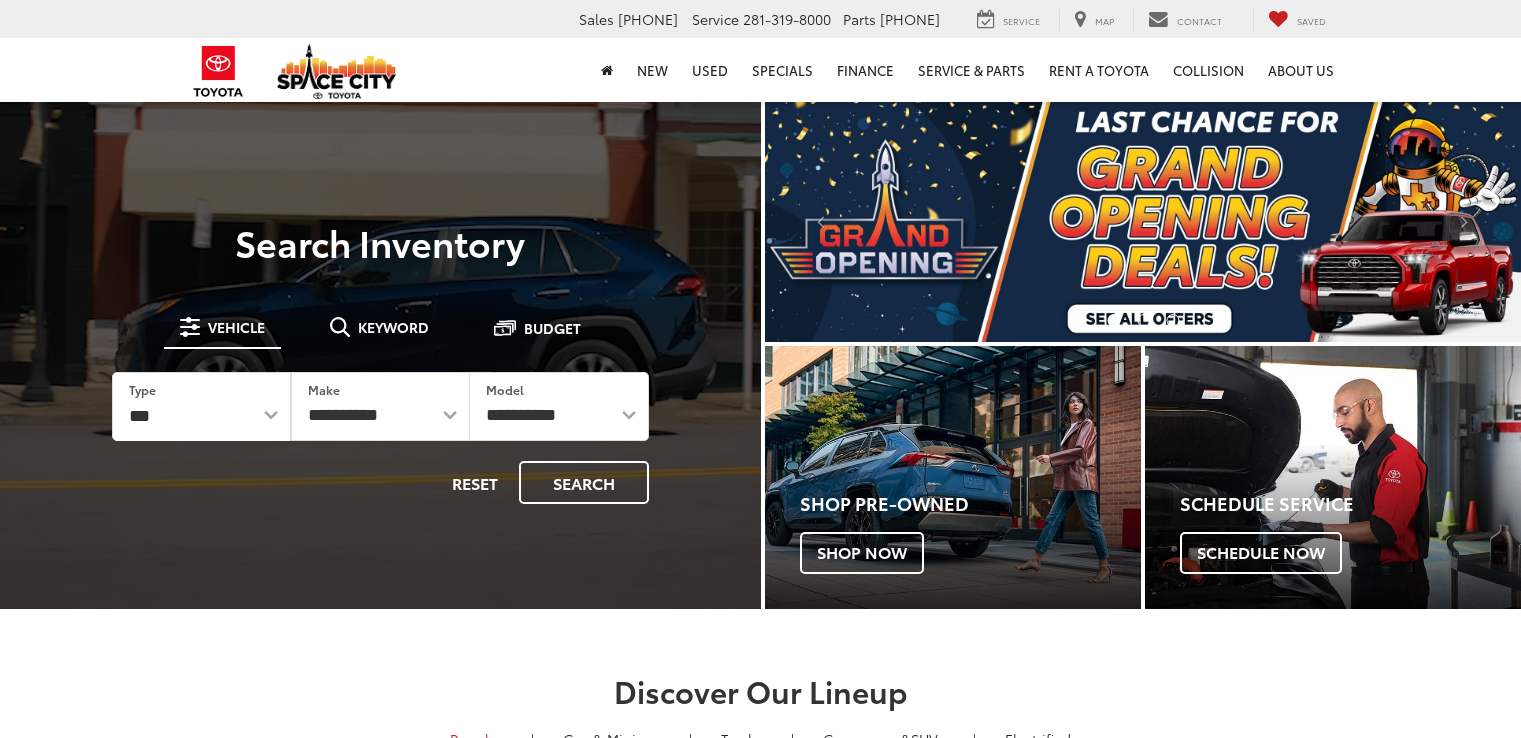 scroll, scrollTop: 0, scrollLeft: 0, axis: both 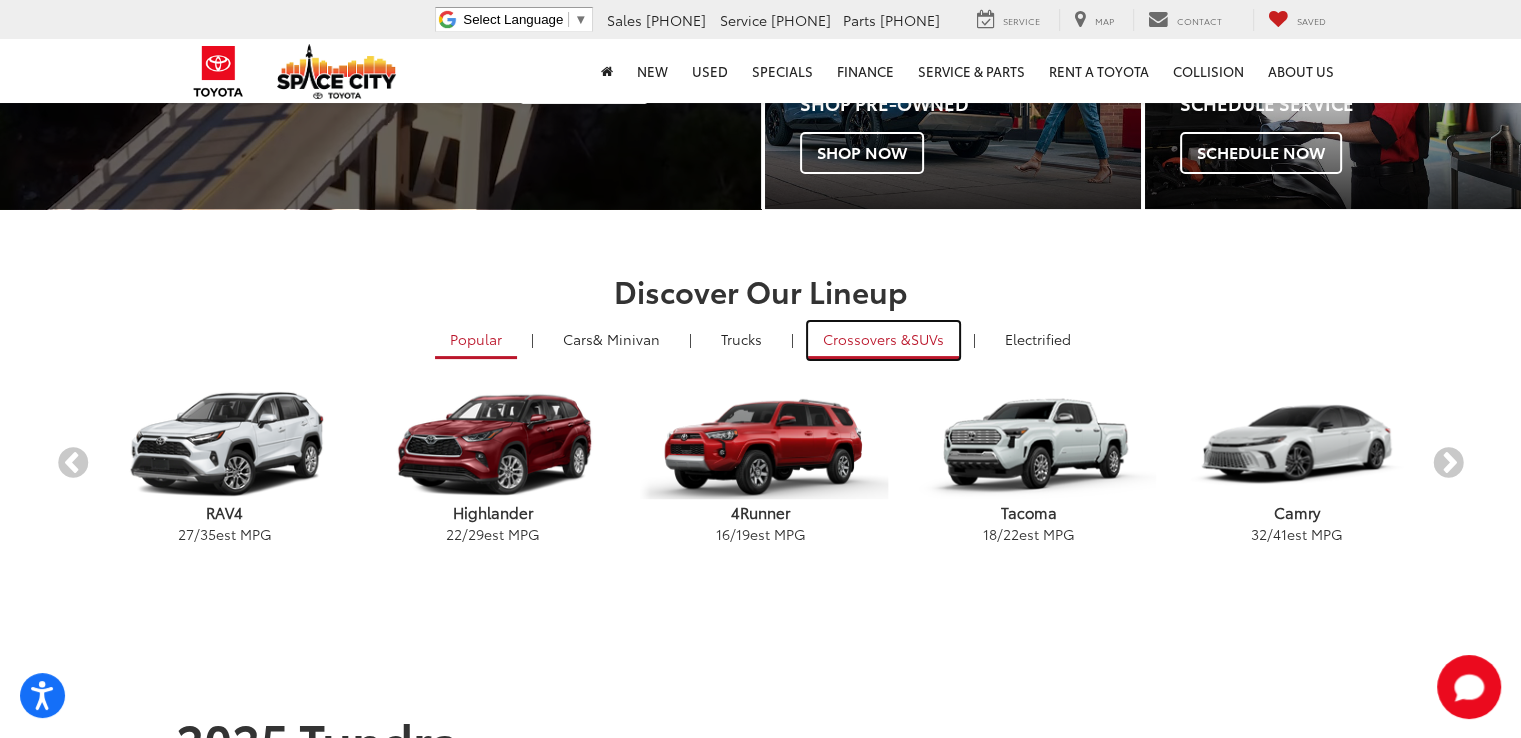 click on "Crossovers &" at bounding box center [867, 339] 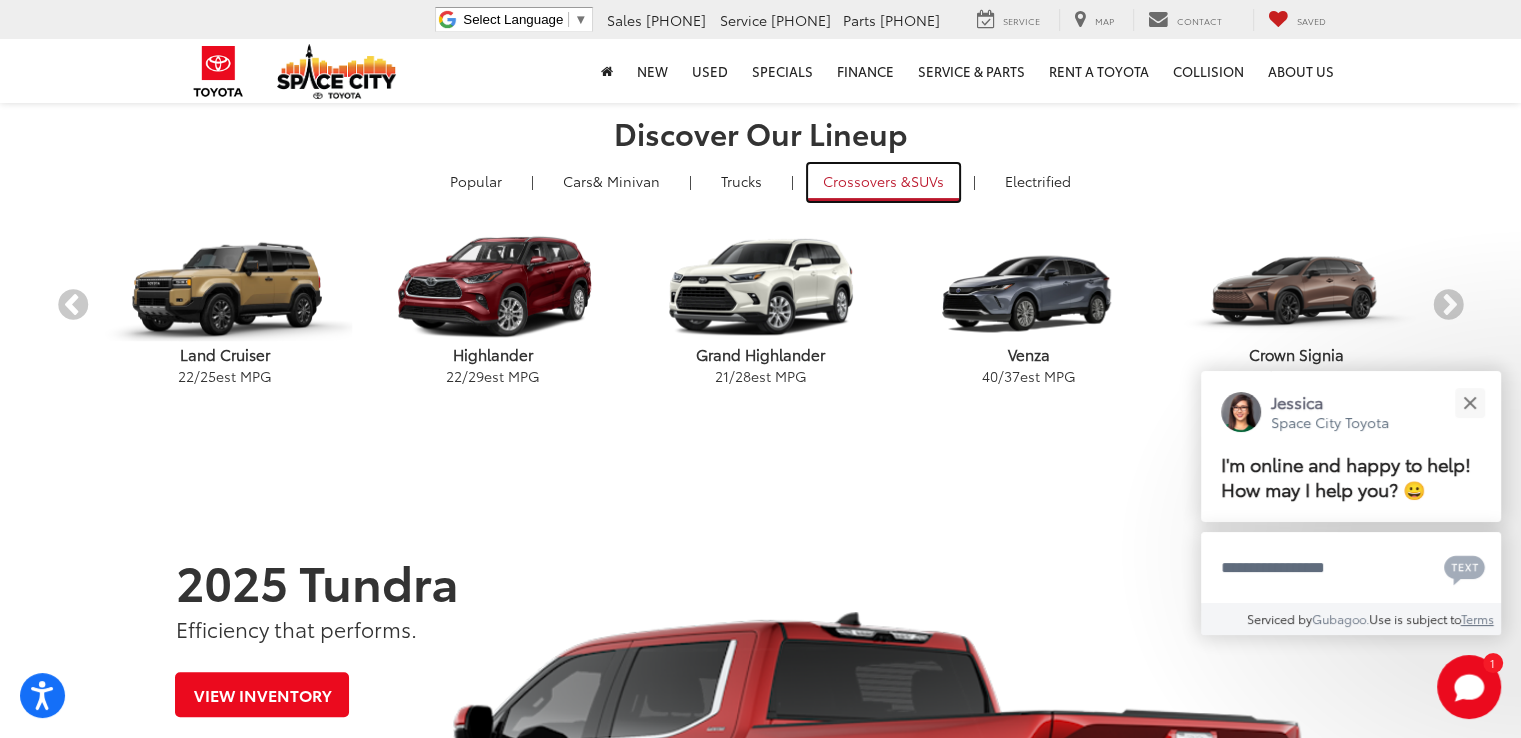 scroll, scrollTop: 600, scrollLeft: 0, axis: vertical 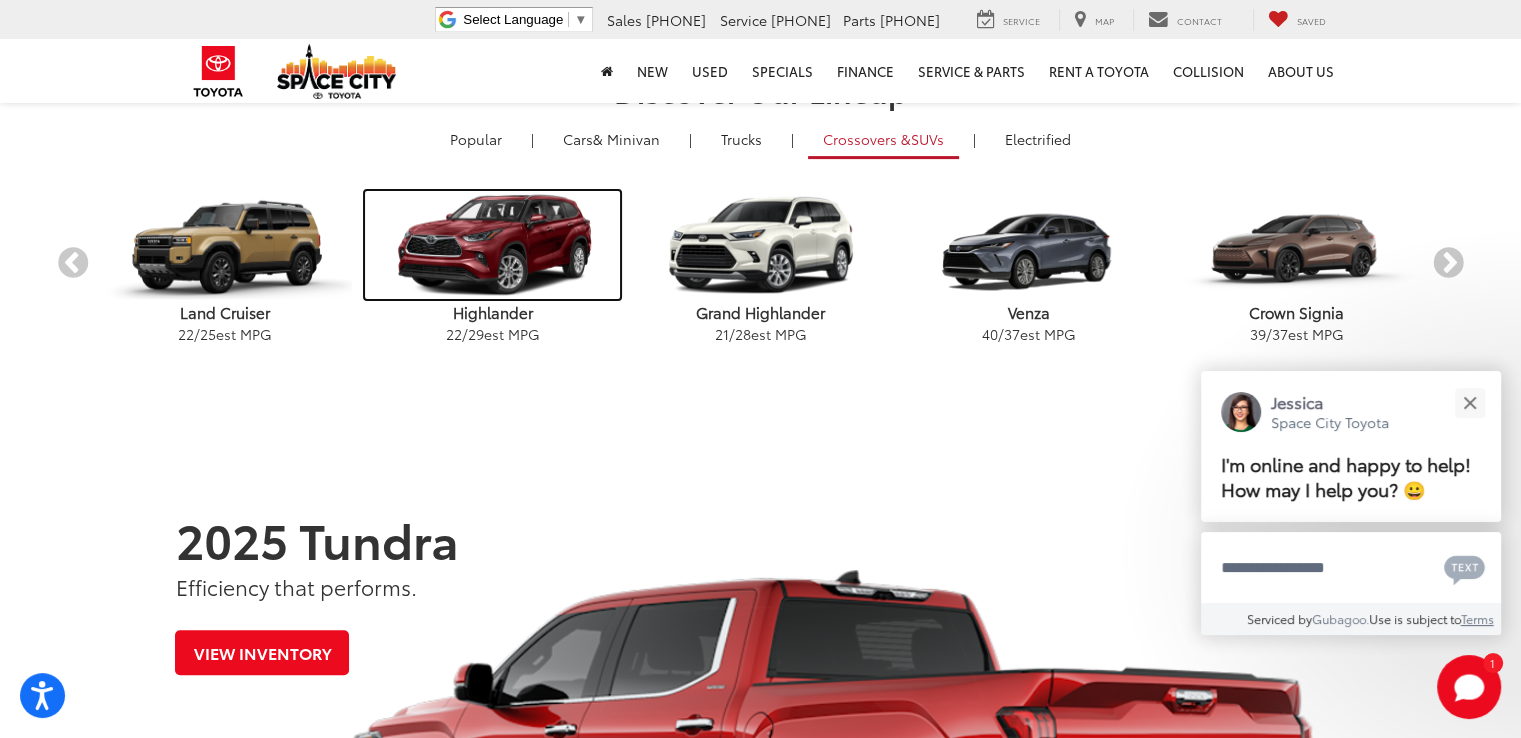 click at bounding box center (492, 245) 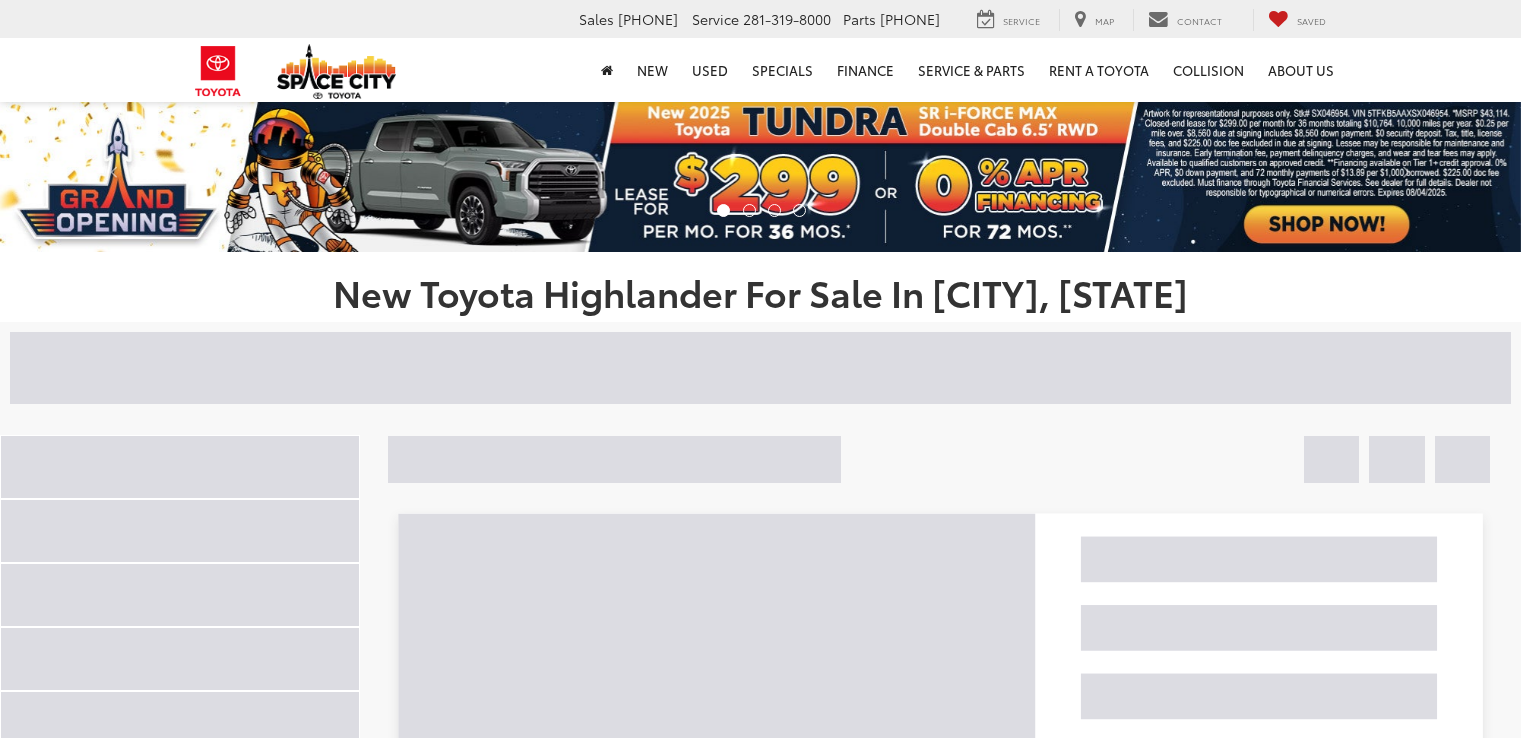 scroll, scrollTop: 0, scrollLeft: 0, axis: both 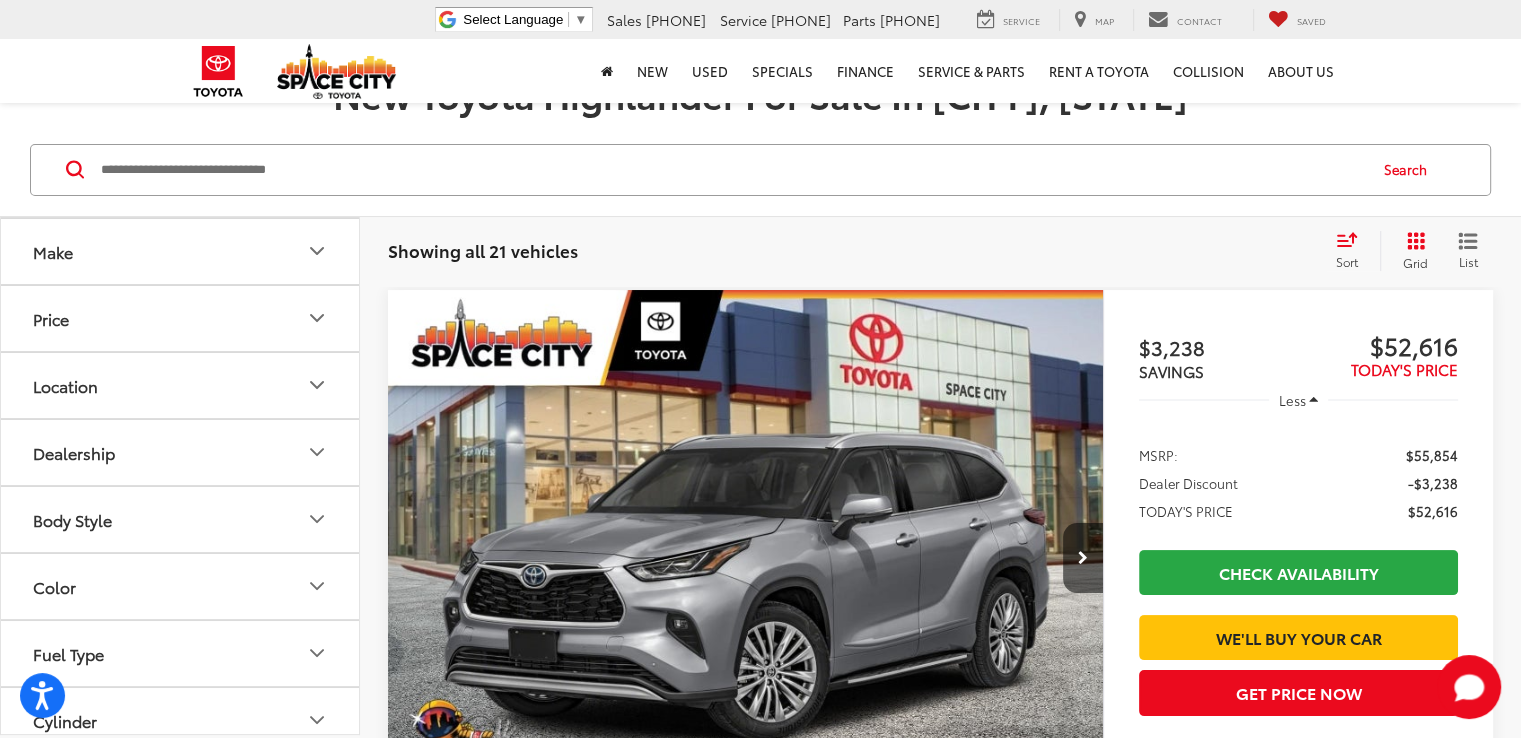 click 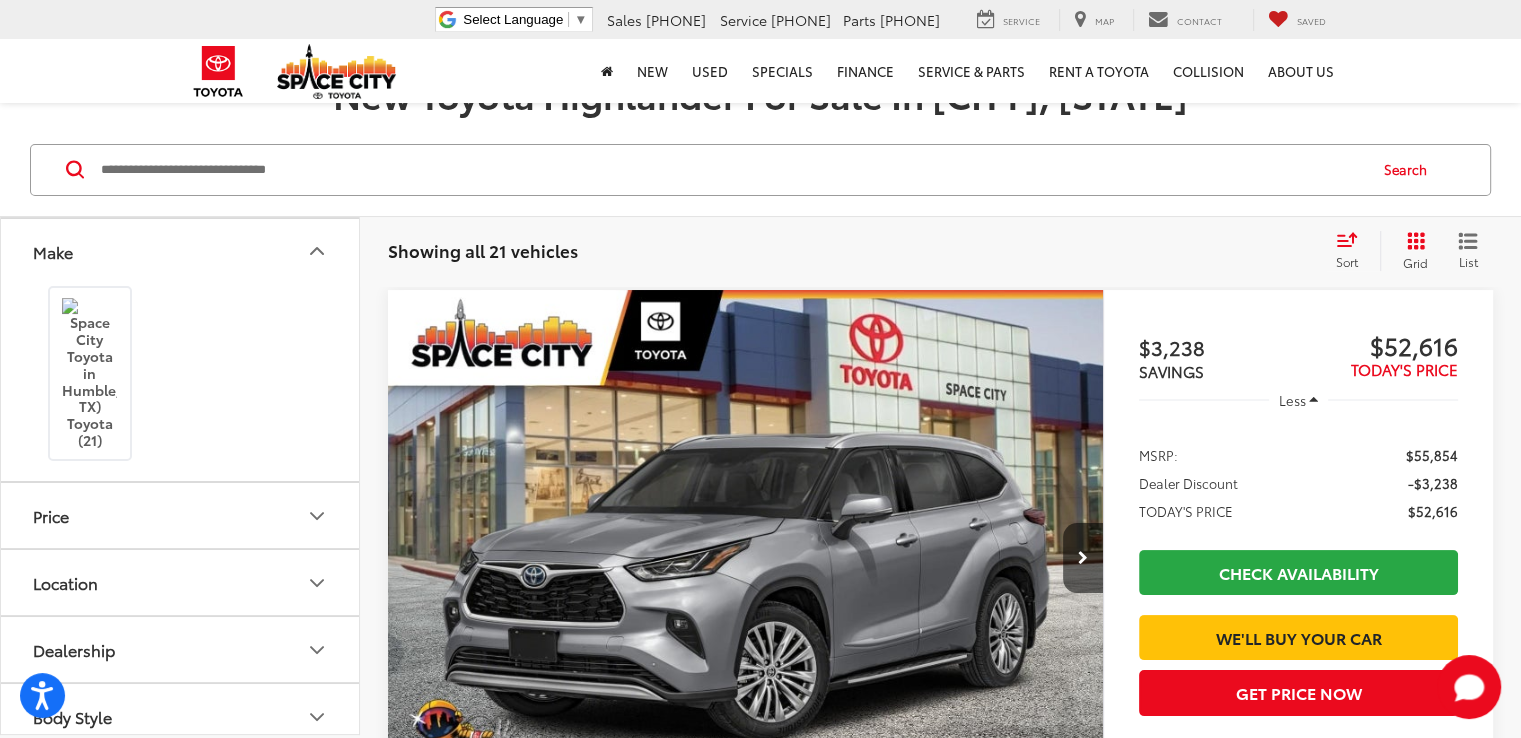scroll, scrollTop: 400, scrollLeft: 0, axis: vertical 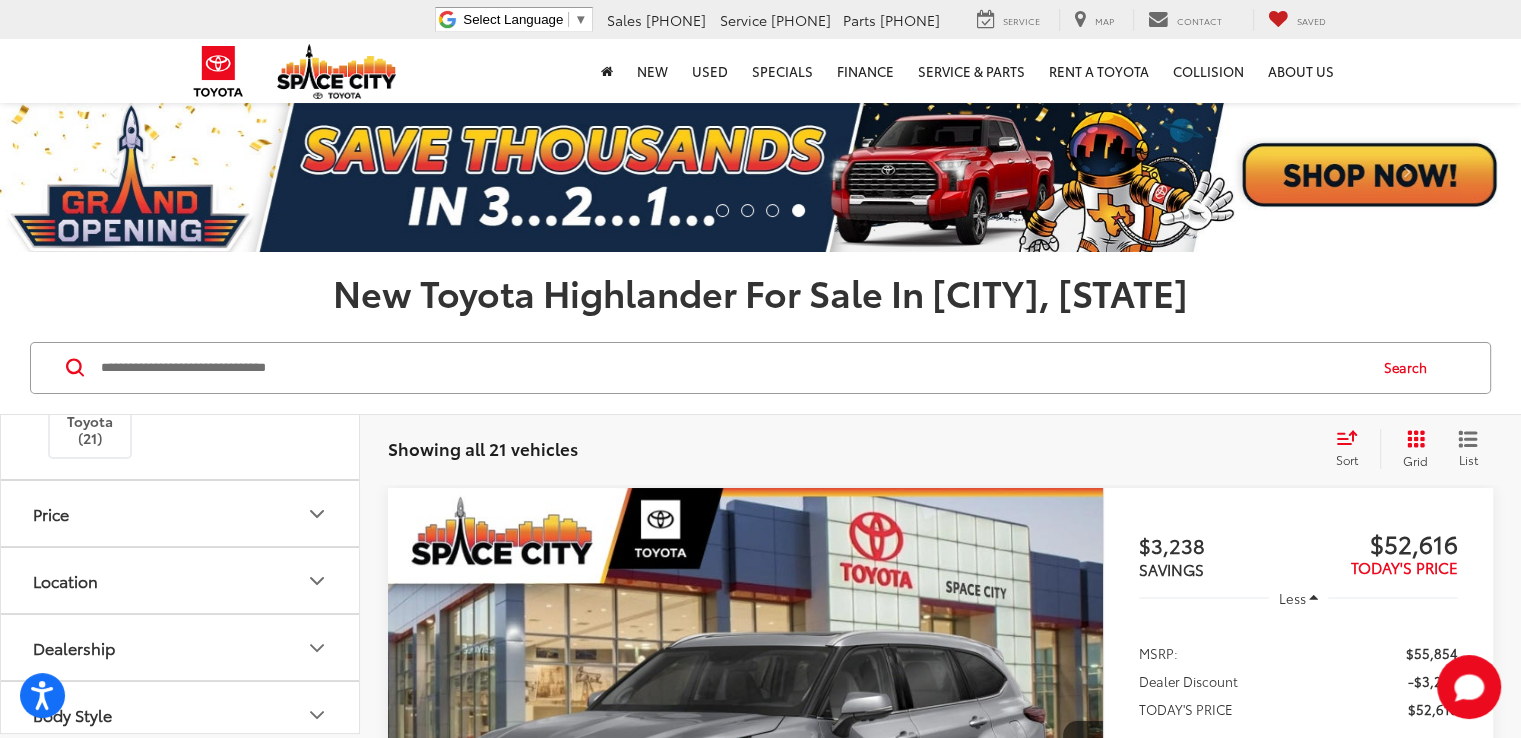 click 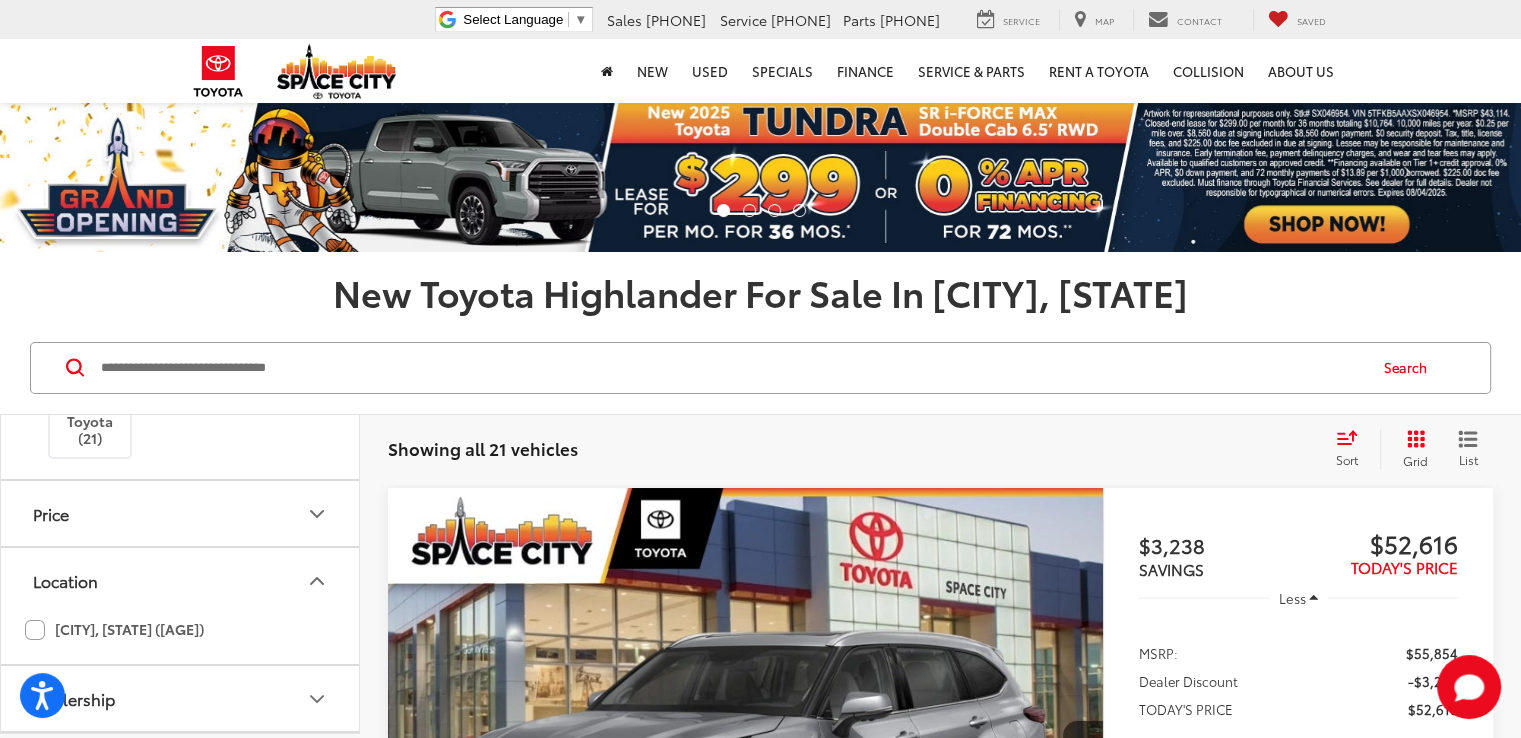 click on "Humble, TX (21)" 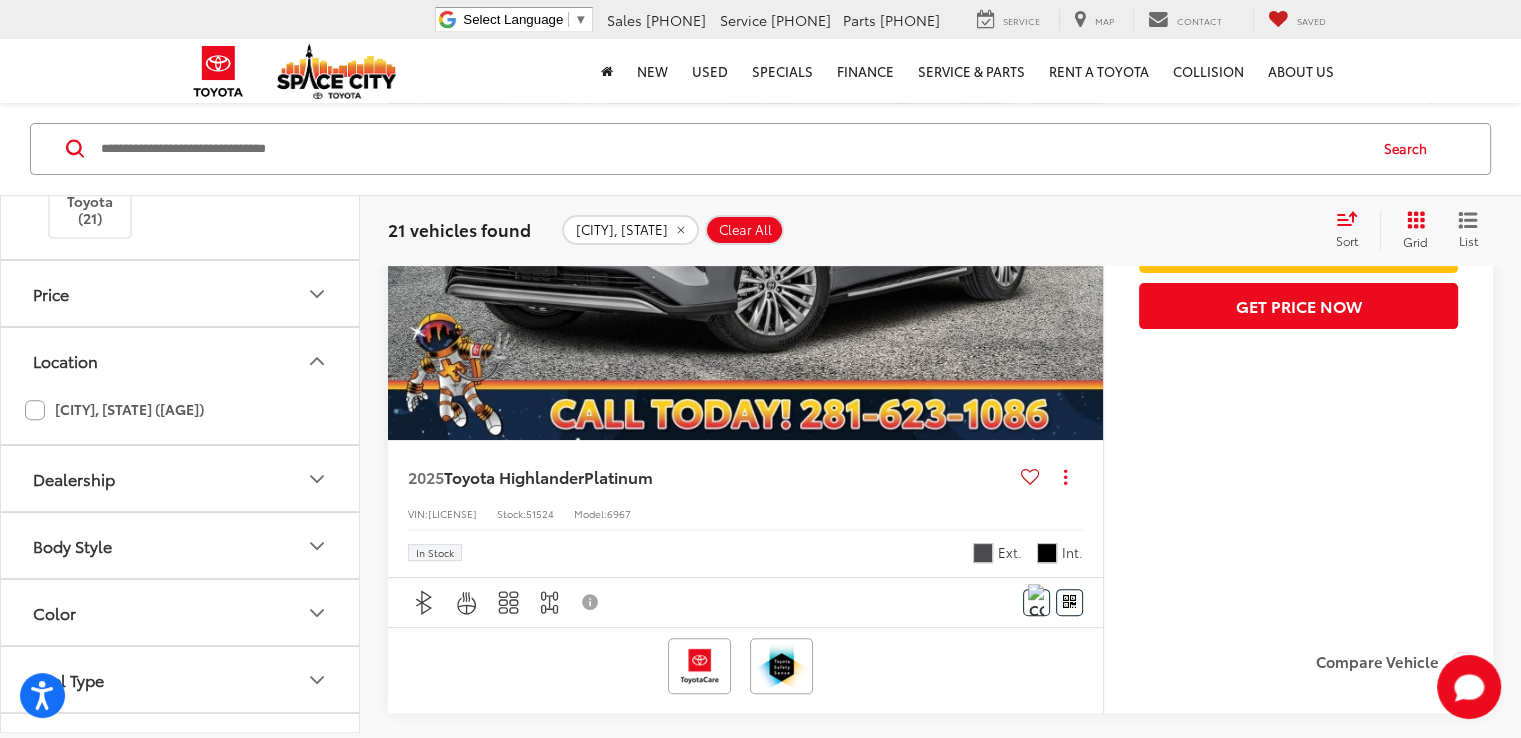 scroll, scrollTop: 619, scrollLeft: 0, axis: vertical 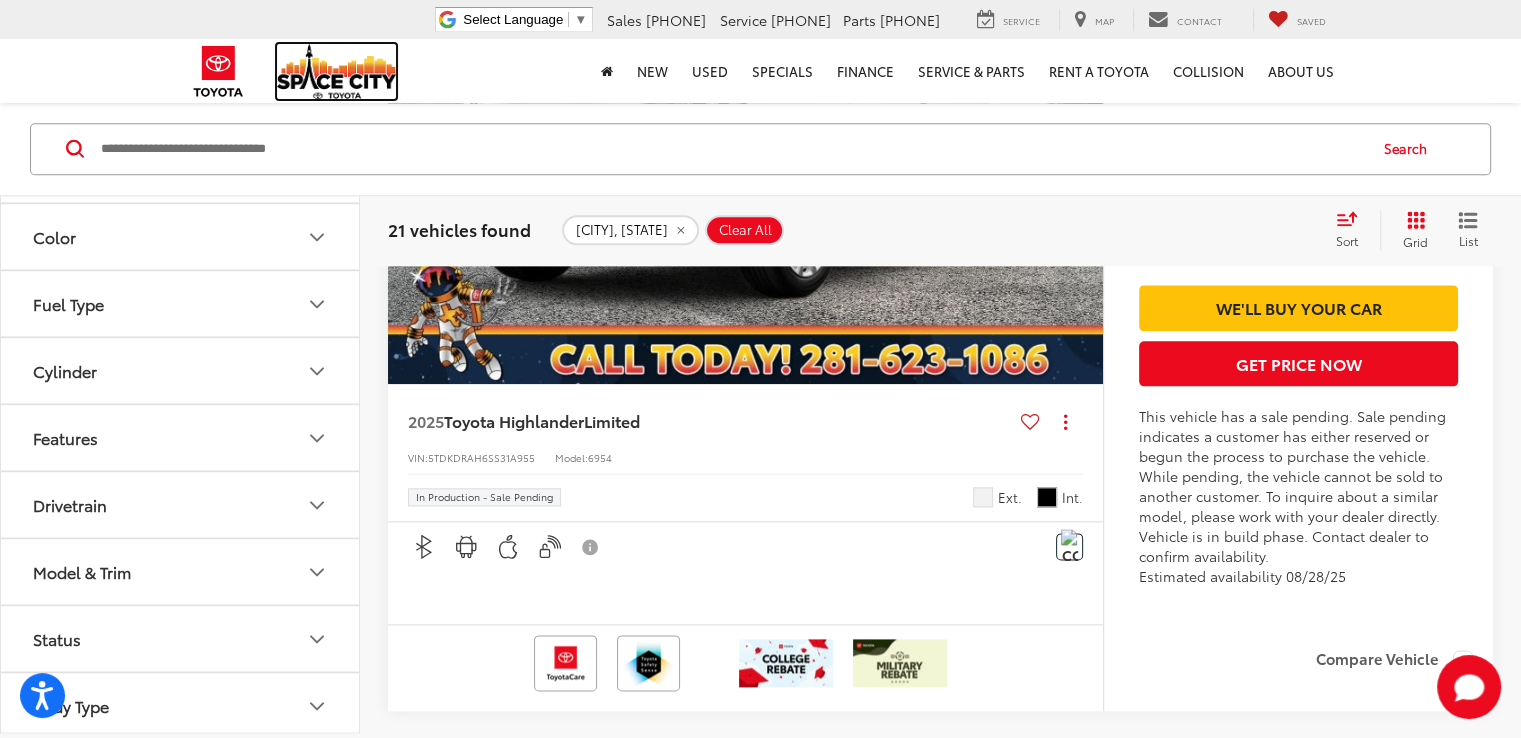 click at bounding box center (337, 71) 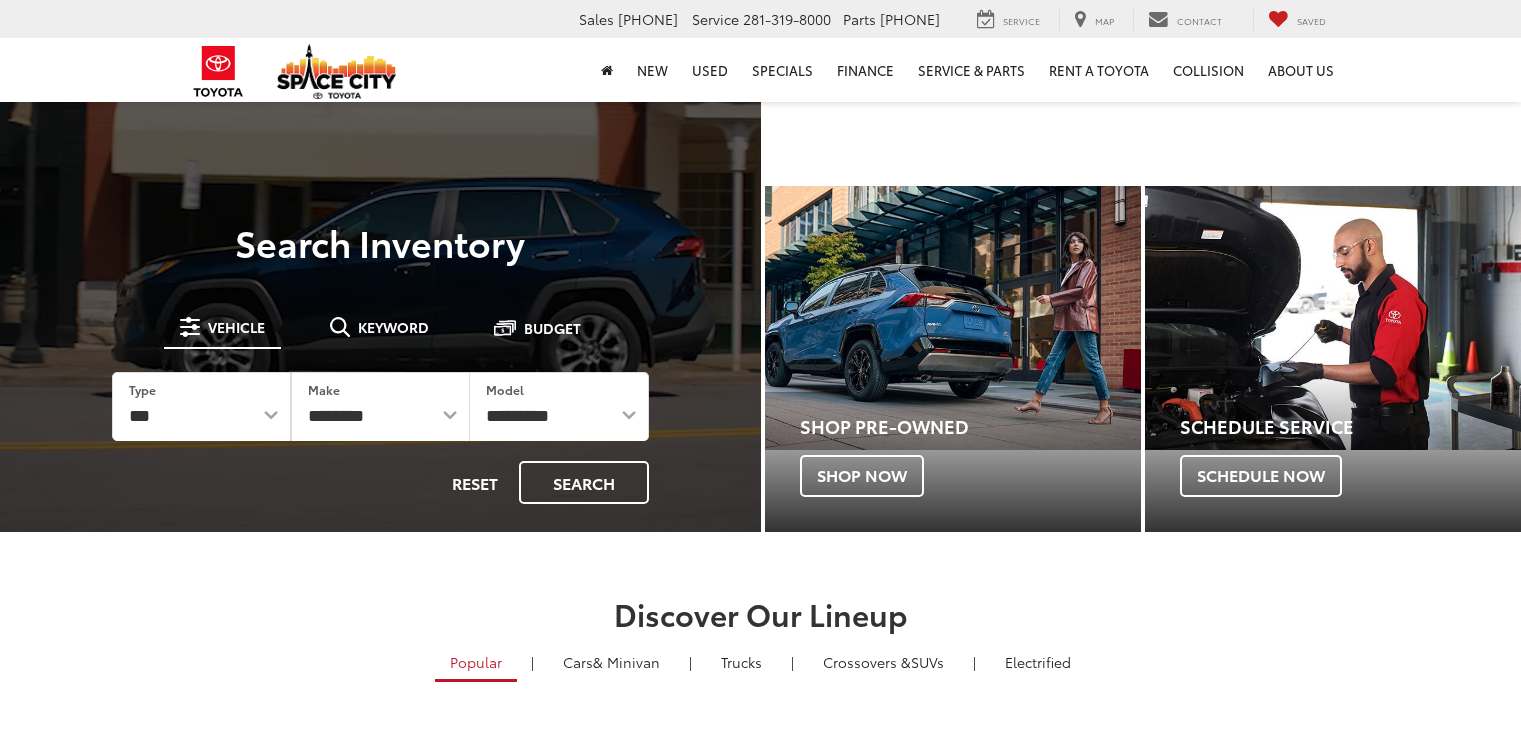 scroll, scrollTop: 0, scrollLeft: 0, axis: both 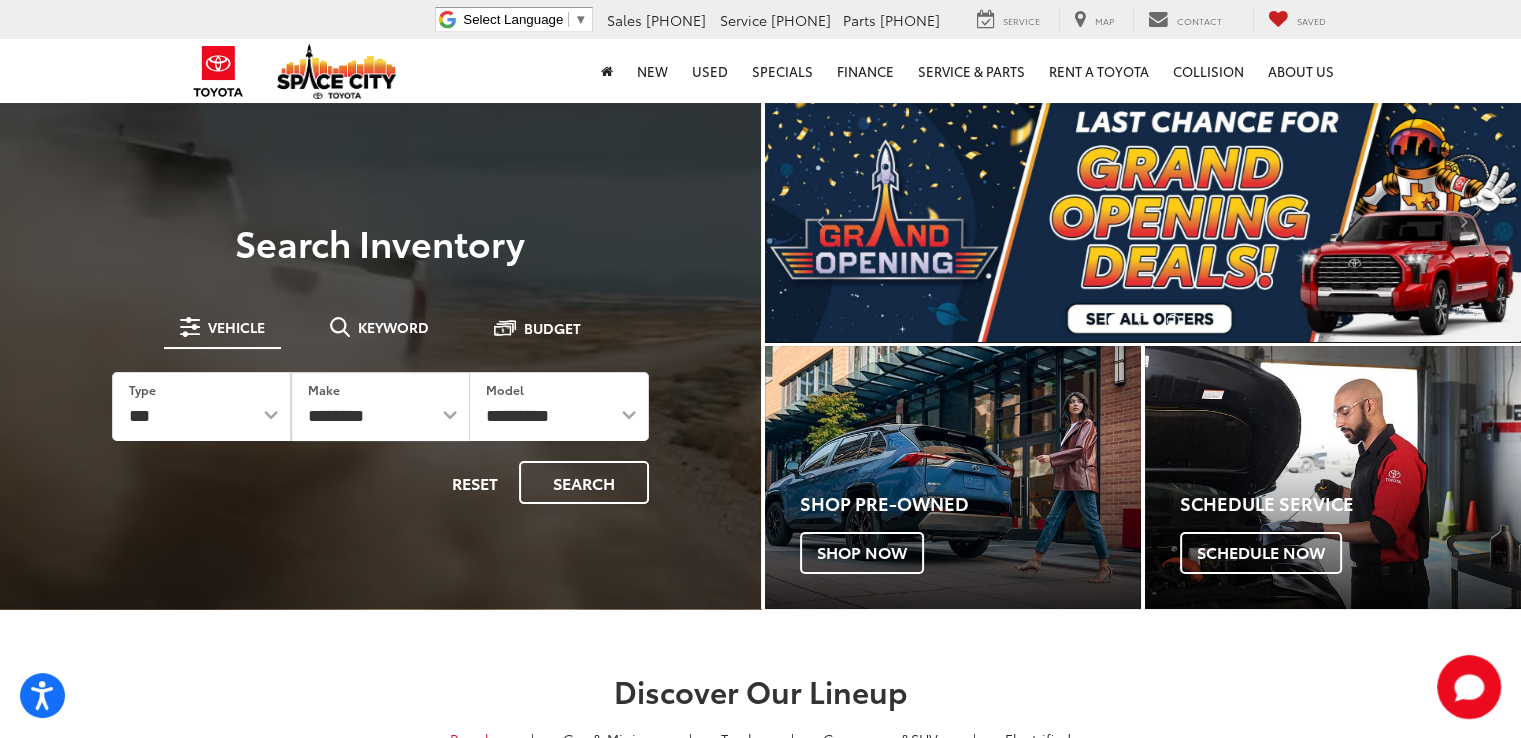 click at bounding box center (1143, 221) 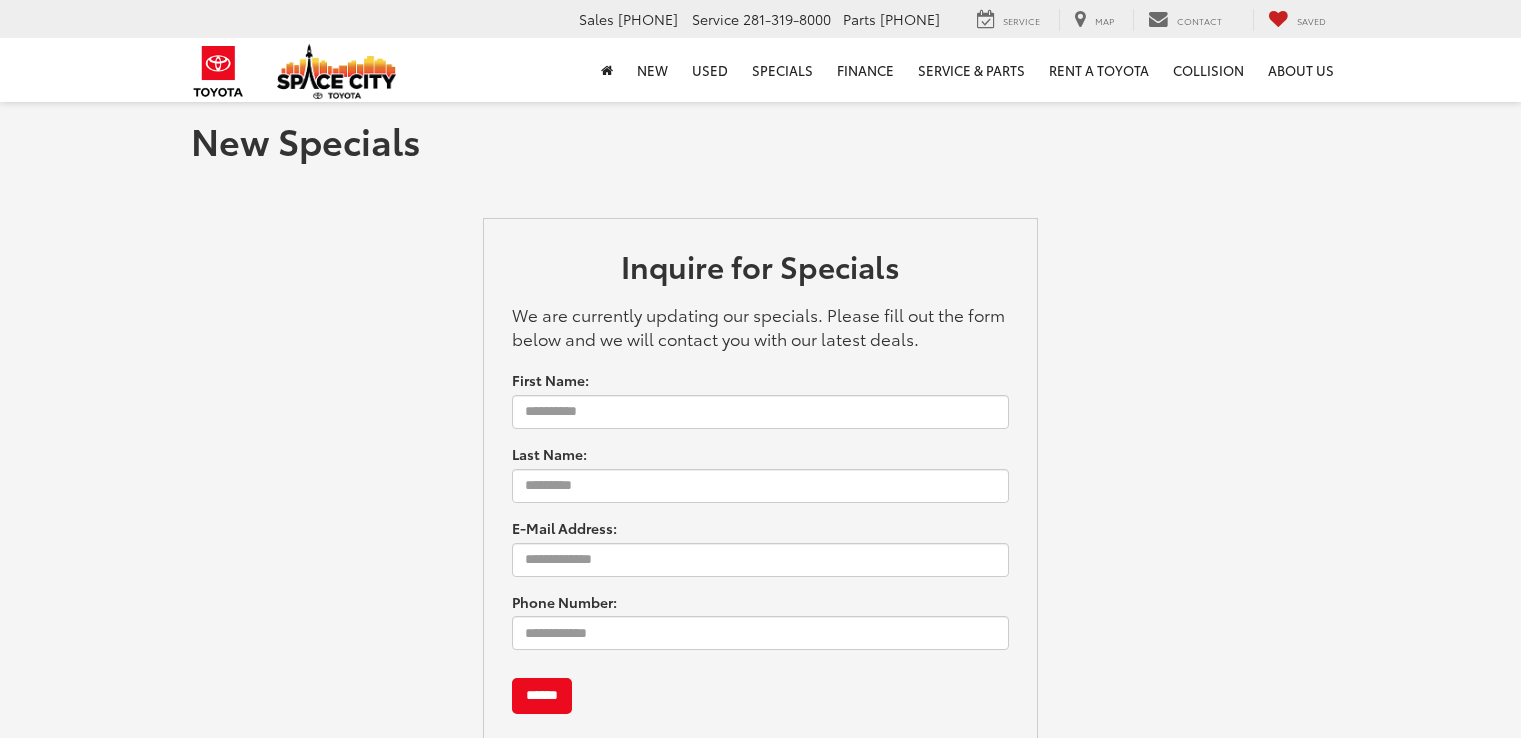 scroll, scrollTop: 0, scrollLeft: 0, axis: both 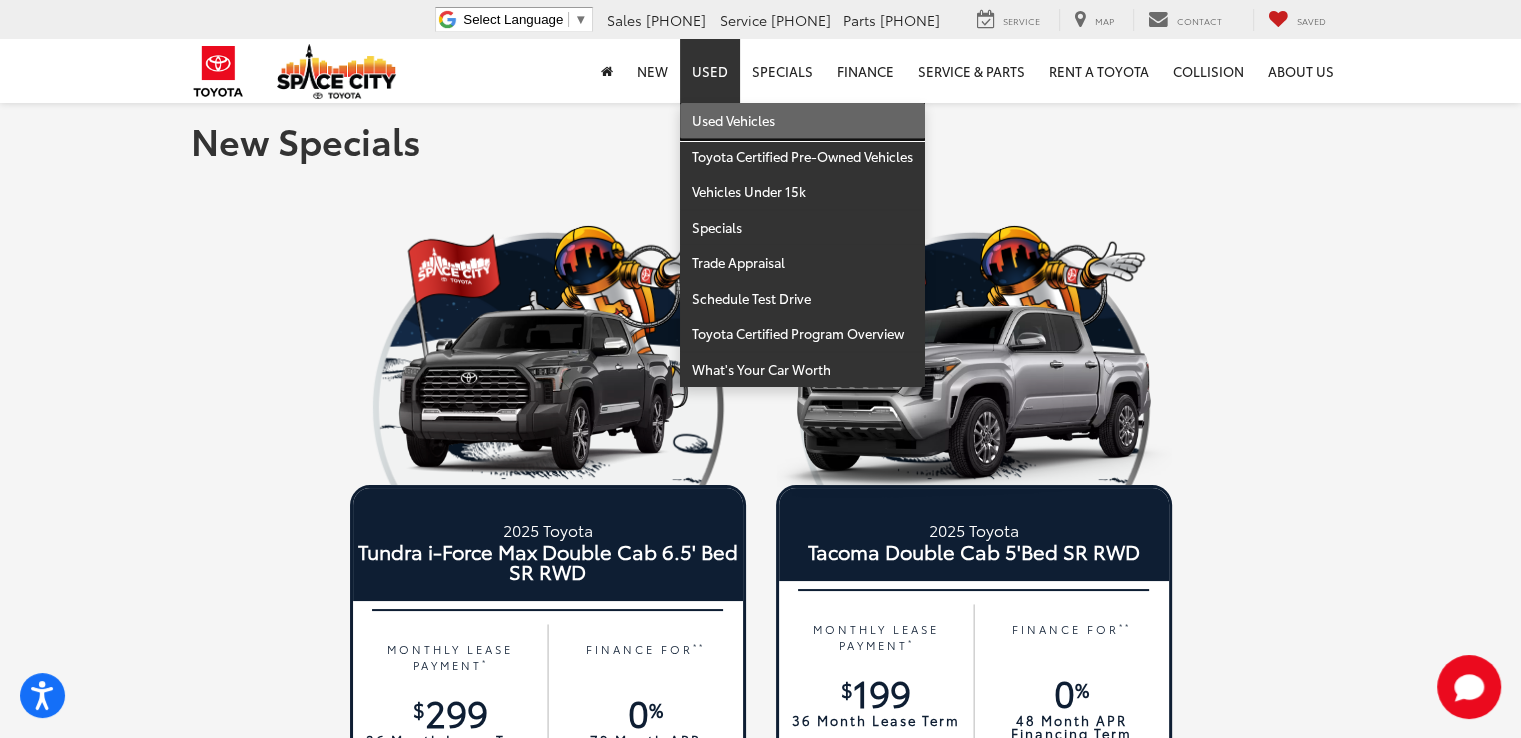 click on "Used Vehicles" at bounding box center (802, 121) 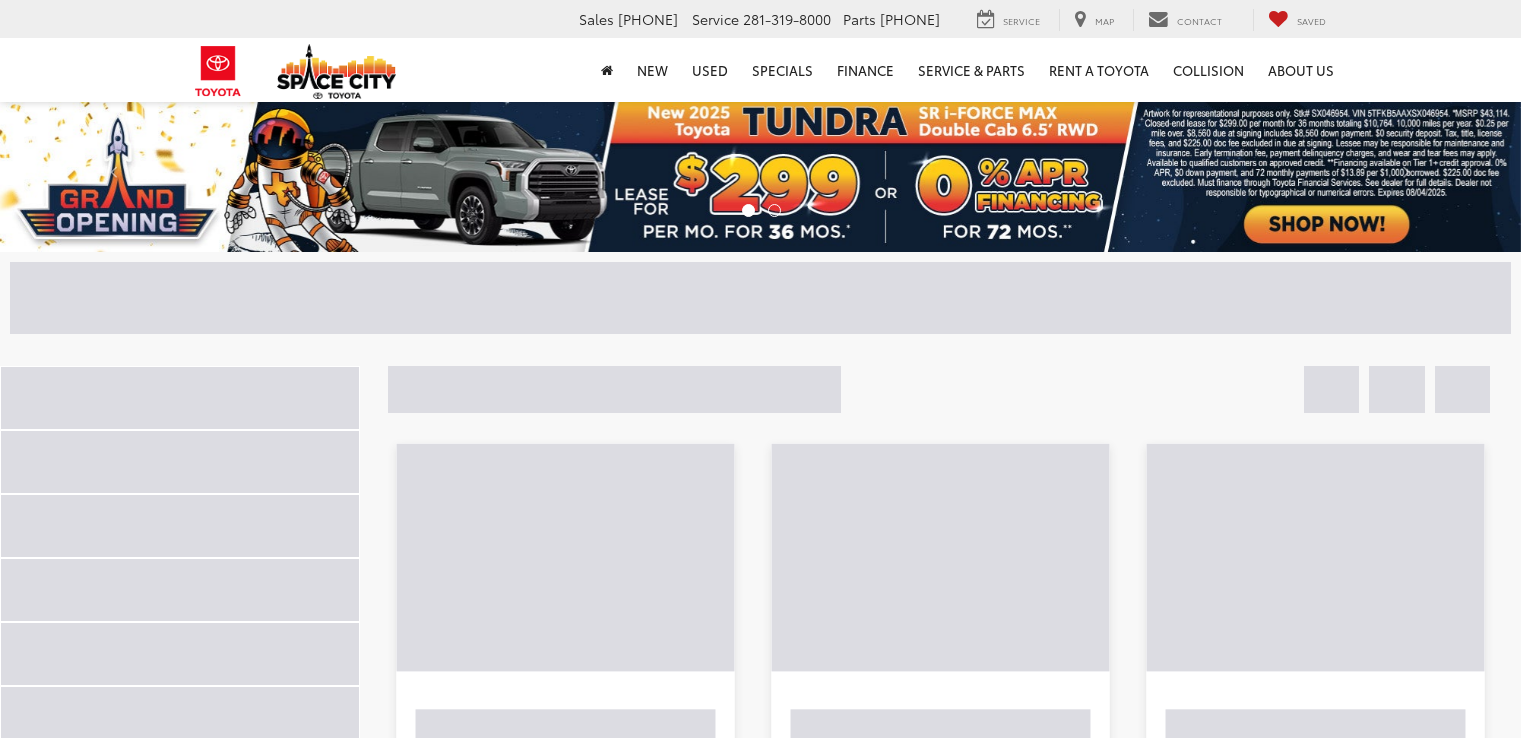 scroll, scrollTop: 0, scrollLeft: 0, axis: both 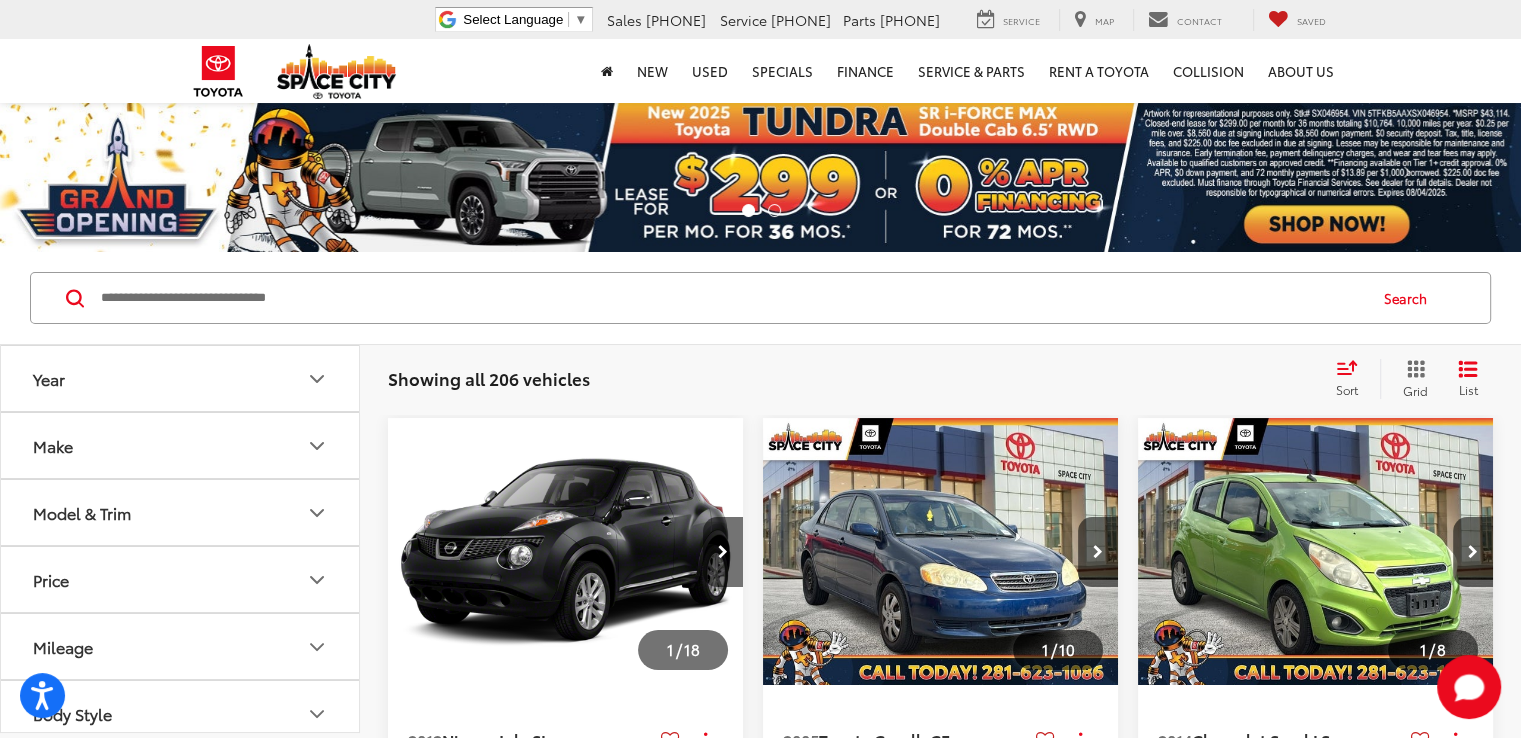 click 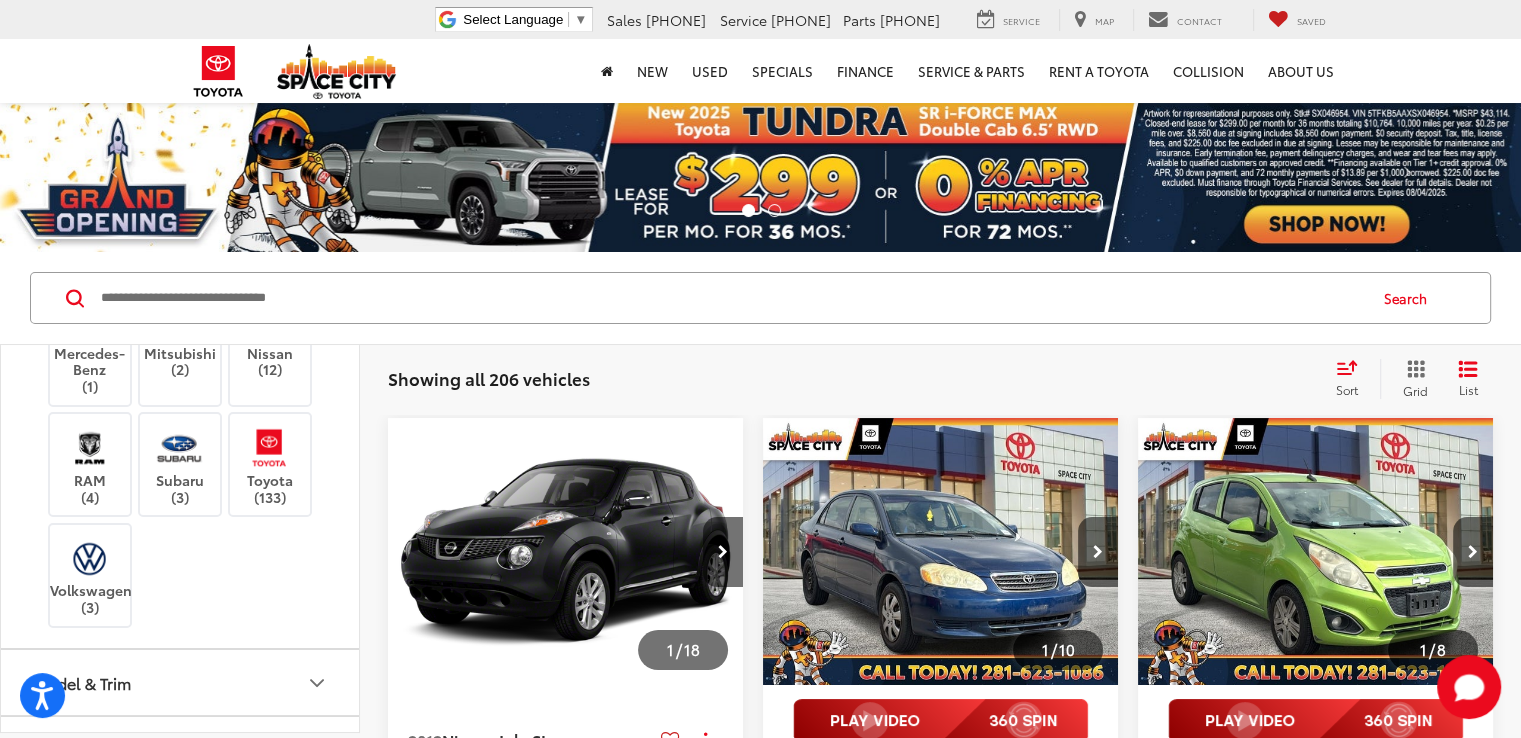 scroll, scrollTop: 600, scrollLeft: 0, axis: vertical 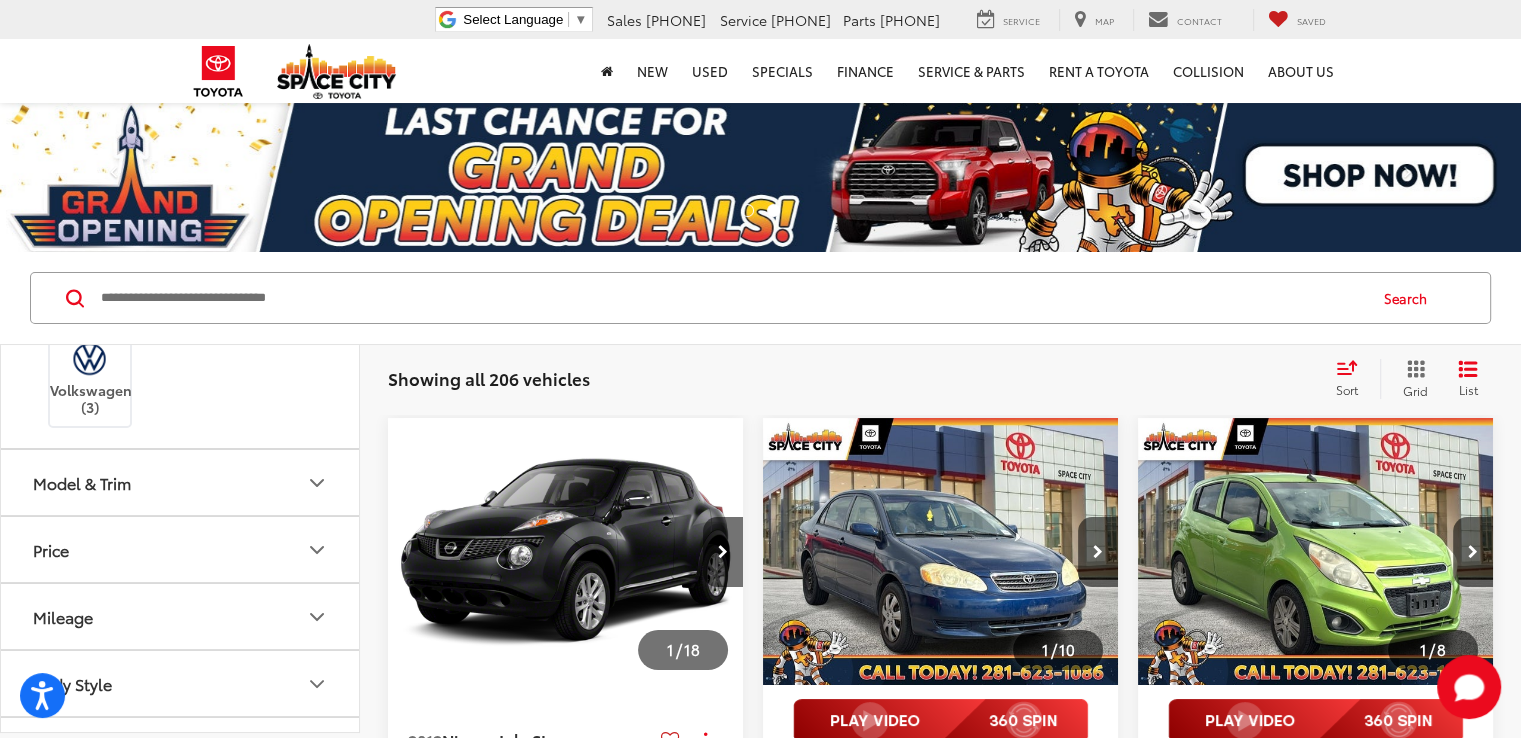click at bounding box center [269, 247] 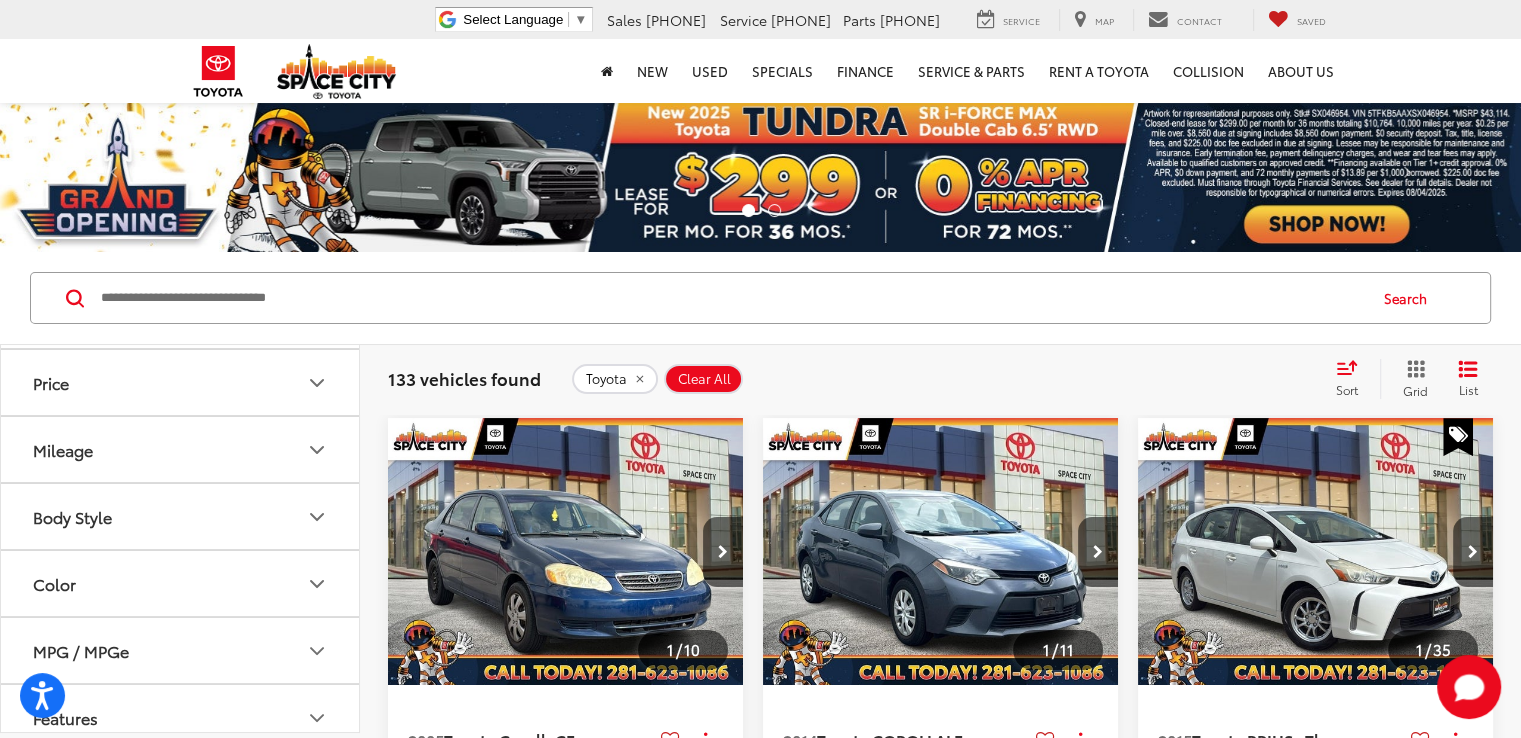 scroll, scrollTop: 800, scrollLeft: 0, axis: vertical 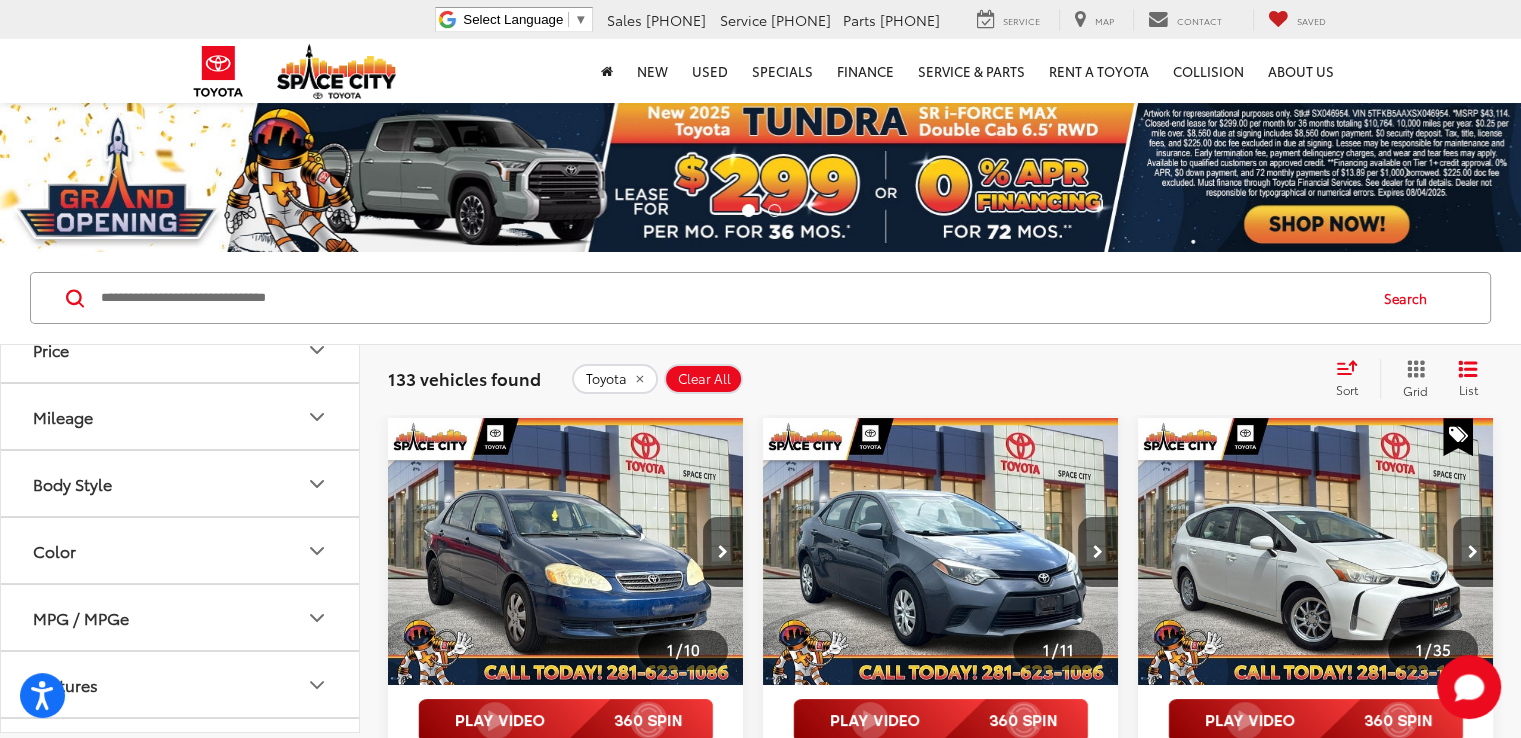 click 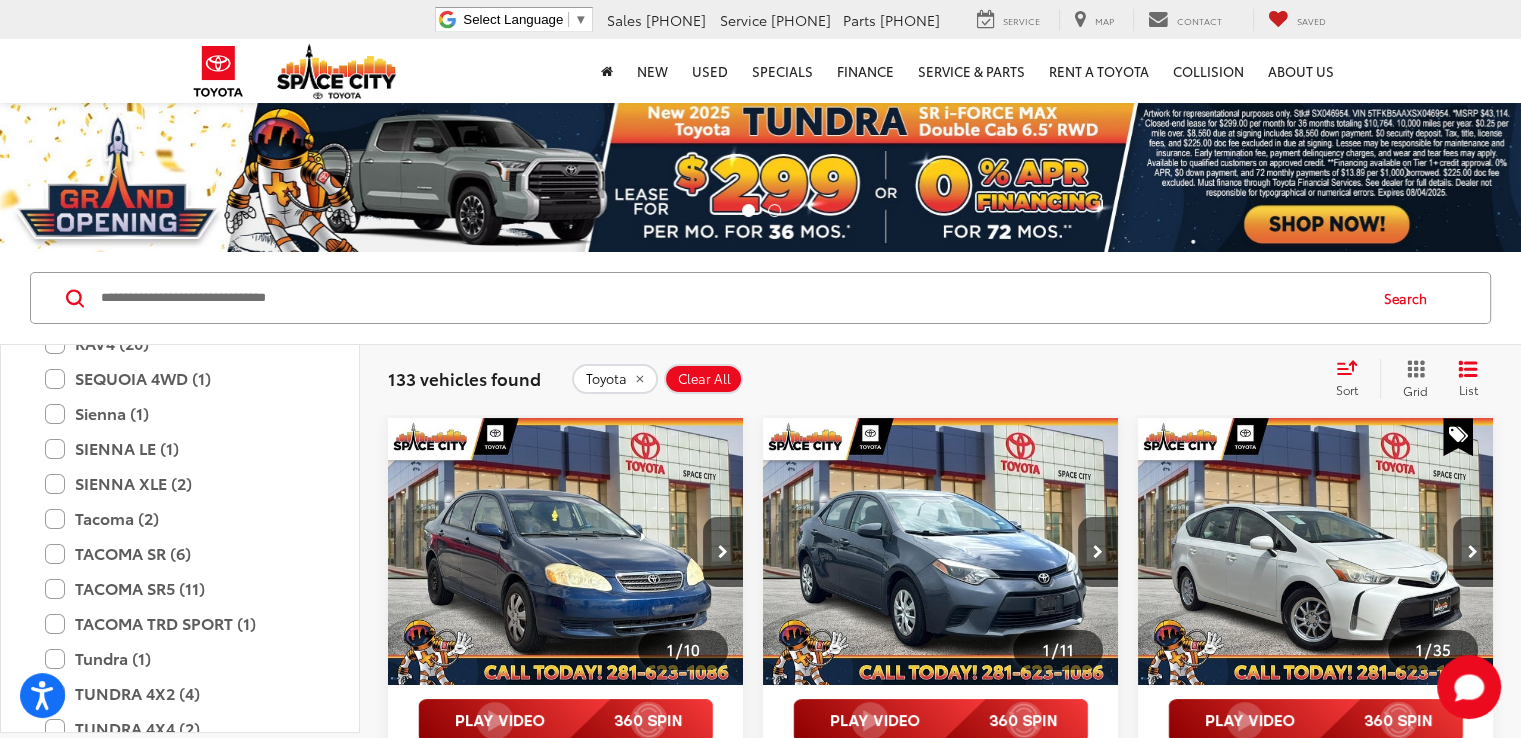 scroll, scrollTop: 1400, scrollLeft: 0, axis: vertical 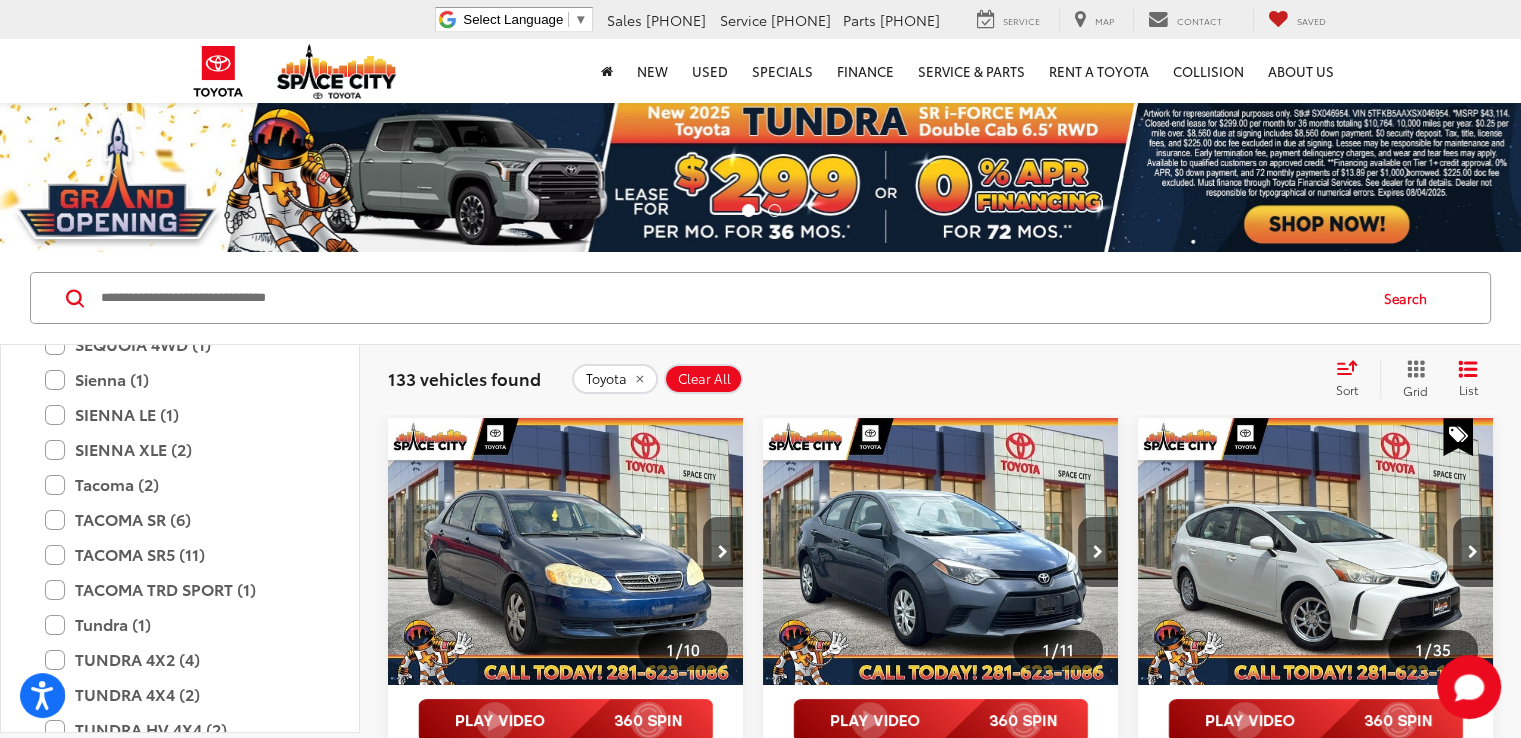 click on "HIGHLANDER (7)" at bounding box center (180, 169) 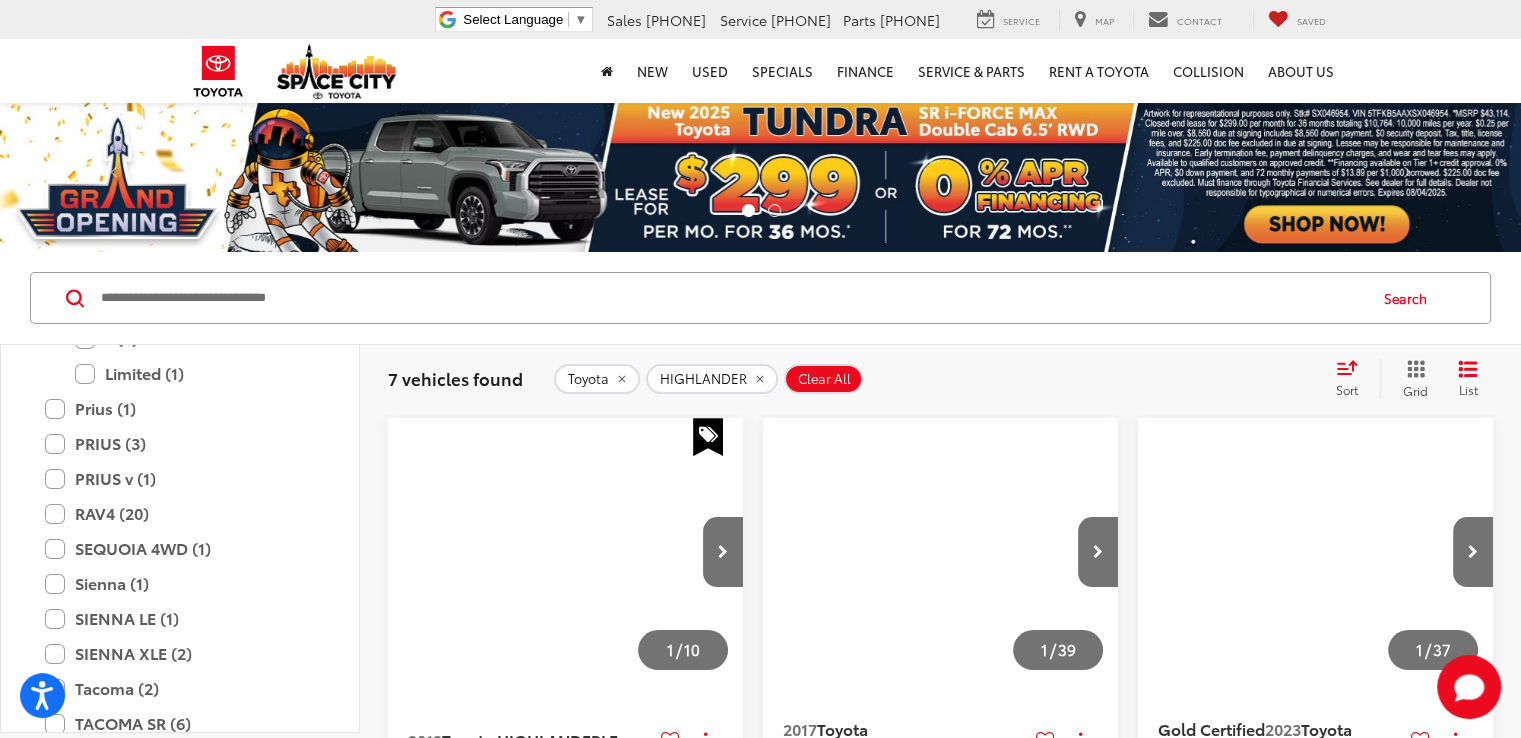 scroll, scrollTop: 1600, scrollLeft: 0, axis: vertical 